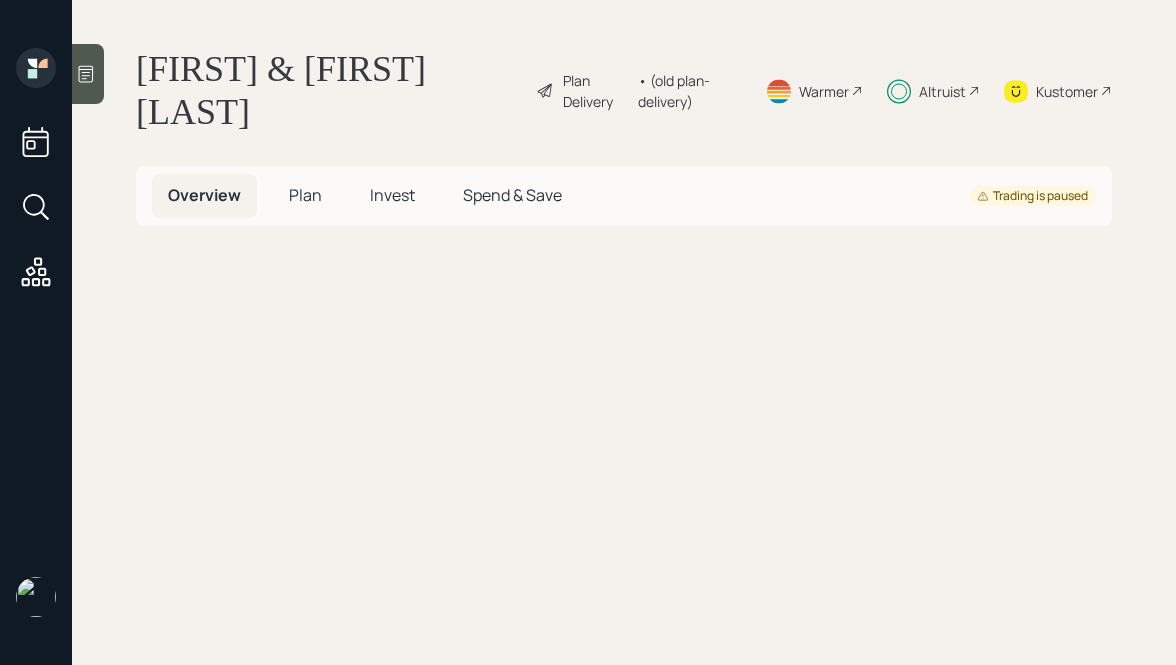 scroll, scrollTop: 0, scrollLeft: 0, axis: both 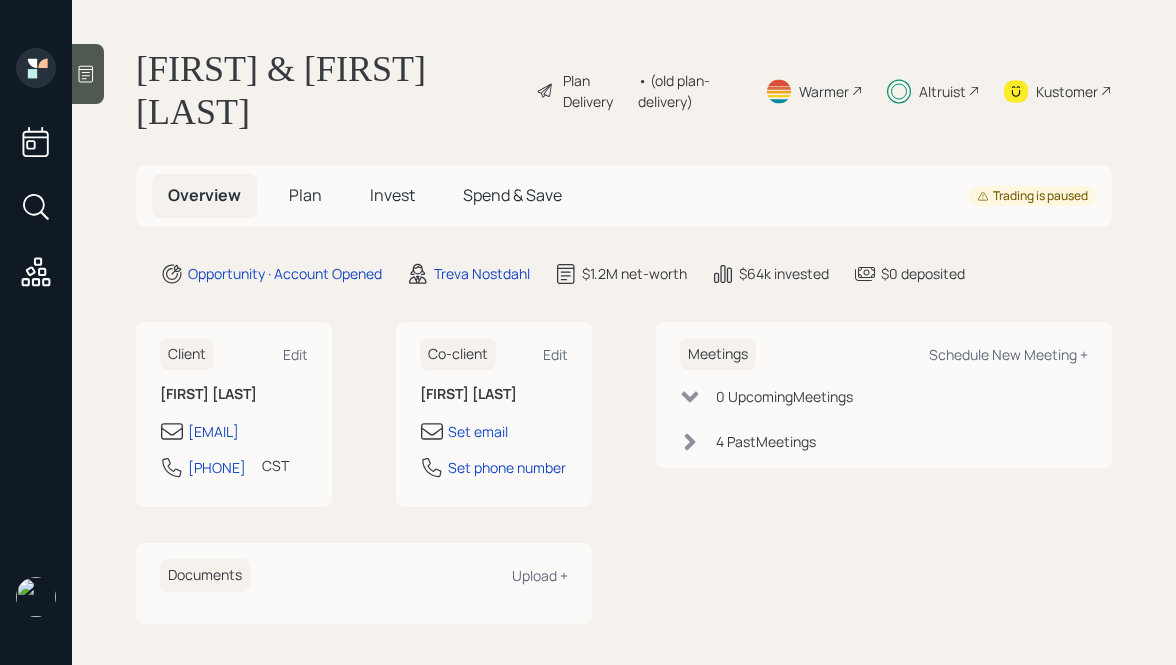 click on "Invest" at bounding box center (392, 195) 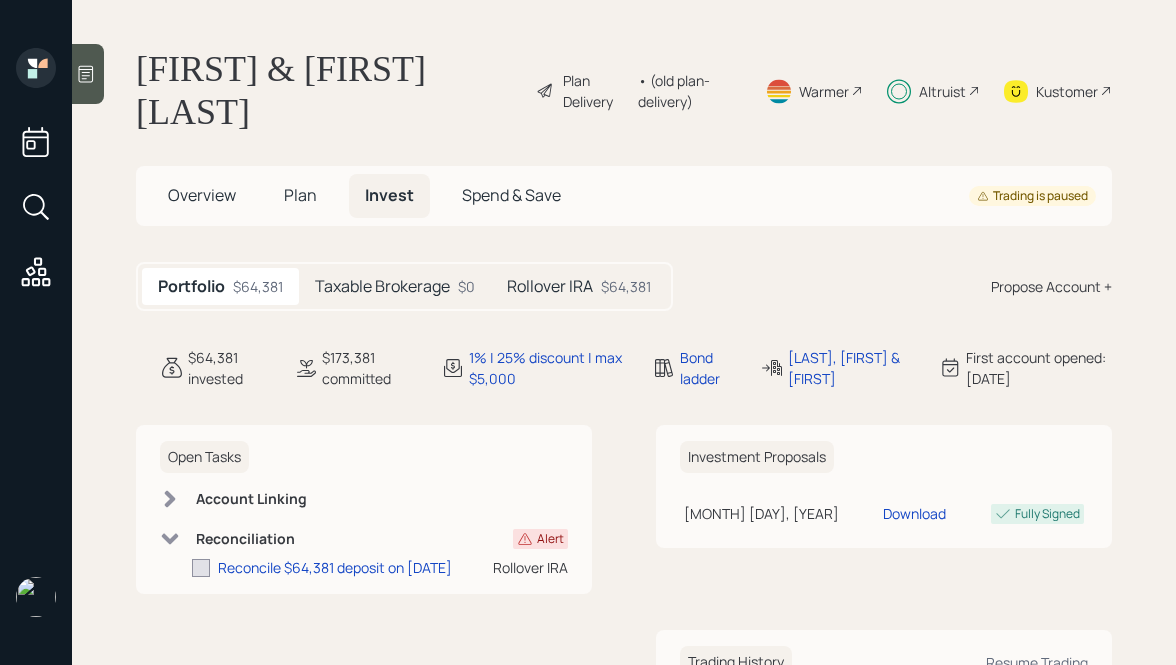 click on "Taxable Brokerage" at bounding box center (382, 286) 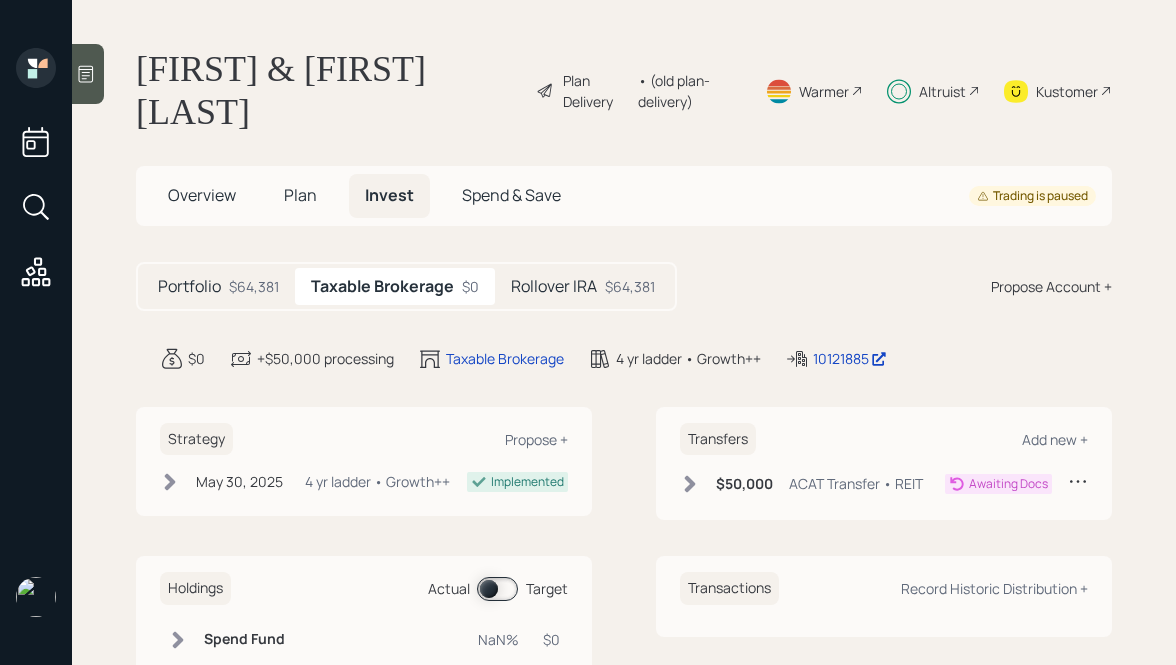 click on "Rollover IRA" at bounding box center (189, 286) 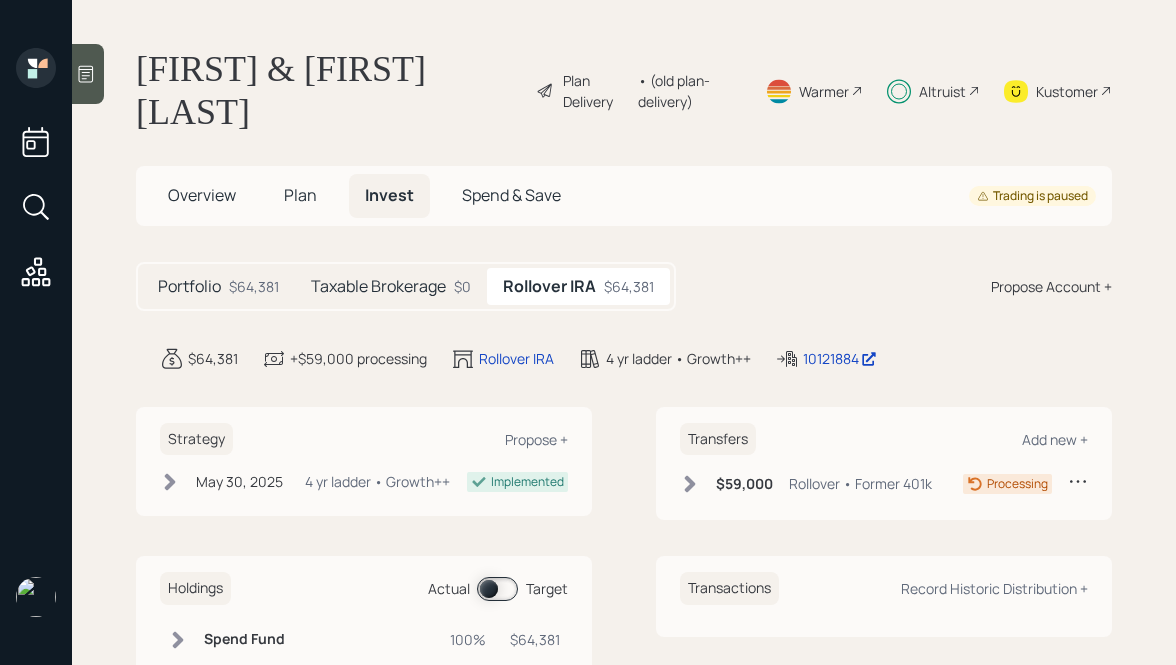 click on "Taxable Brokerage $0" at bounding box center [391, 286] 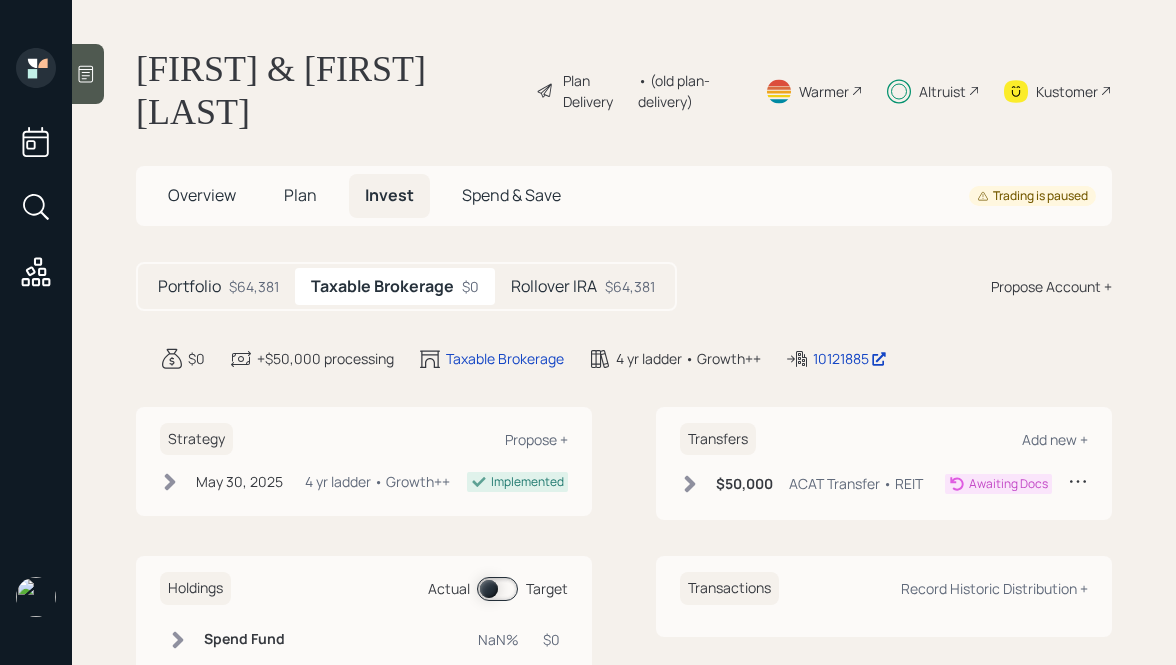 click on "Portfolio" at bounding box center (189, 286) 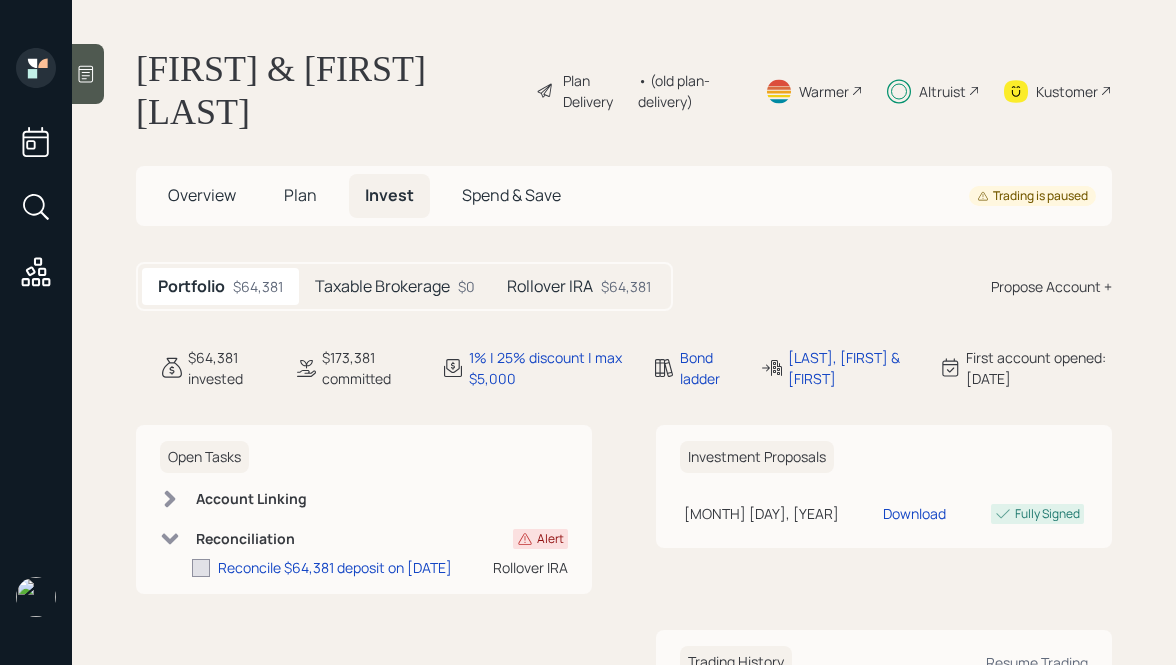 click on "Rollover IRA" at bounding box center (382, 286) 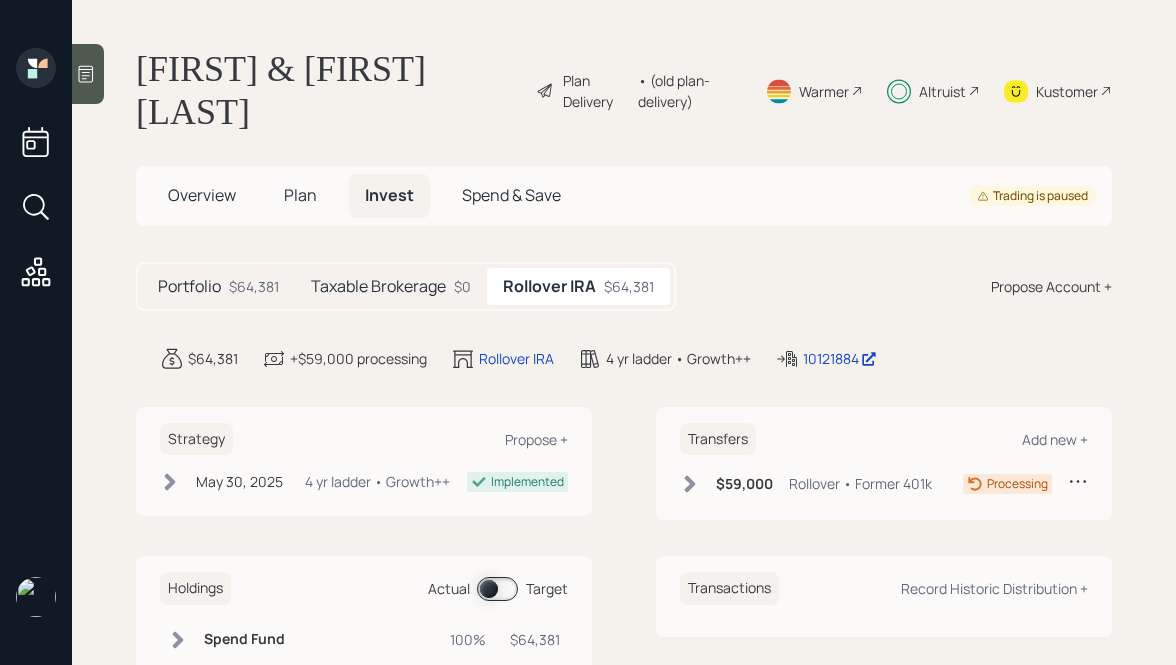 click on "Portfolio" at bounding box center (189, 286) 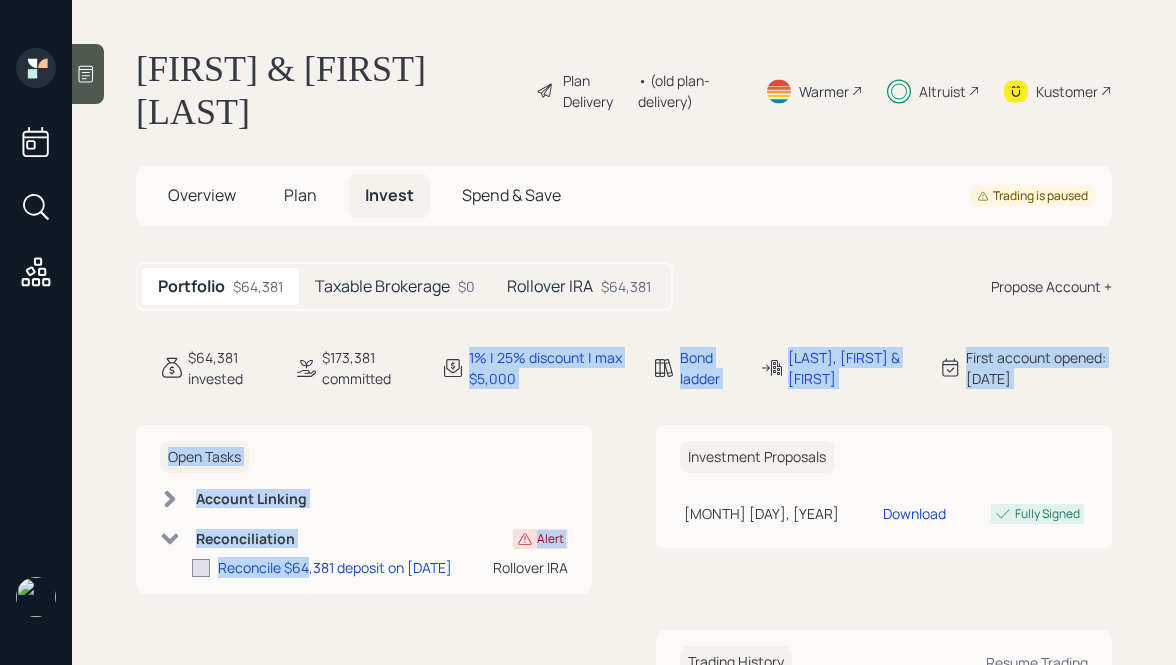 drag, startPoint x: 308, startPoint y: 558, endPoint x: 555, endPoint y: 326, distance: 338.87018 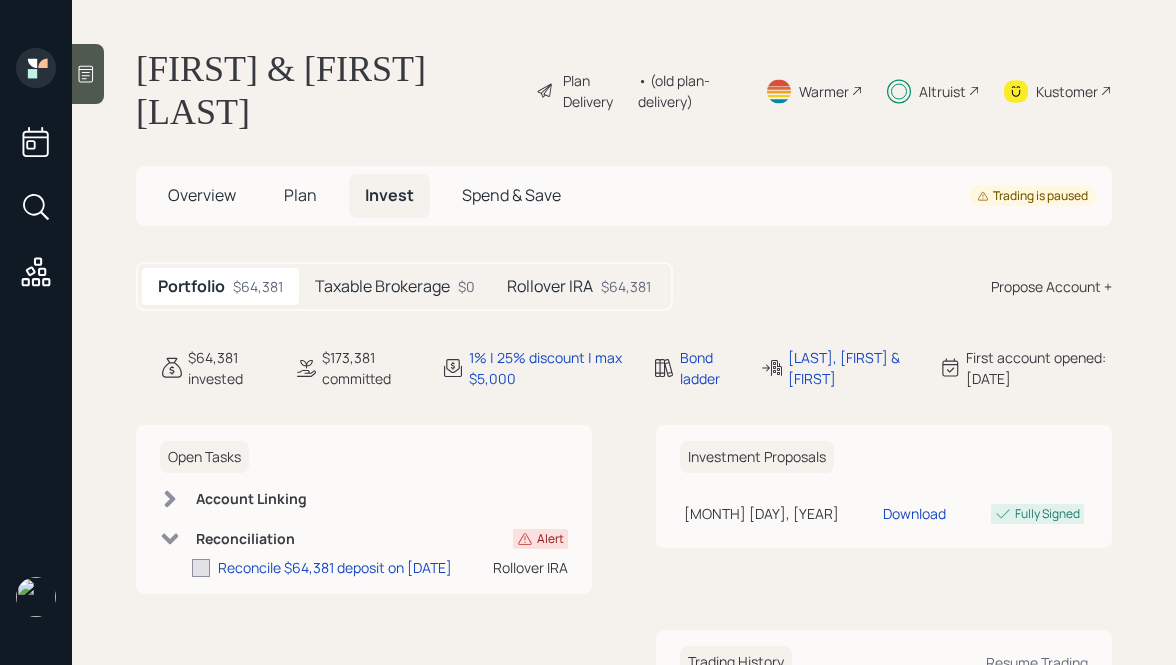 click on "Kustomer" at bounding box center (1058, 91) 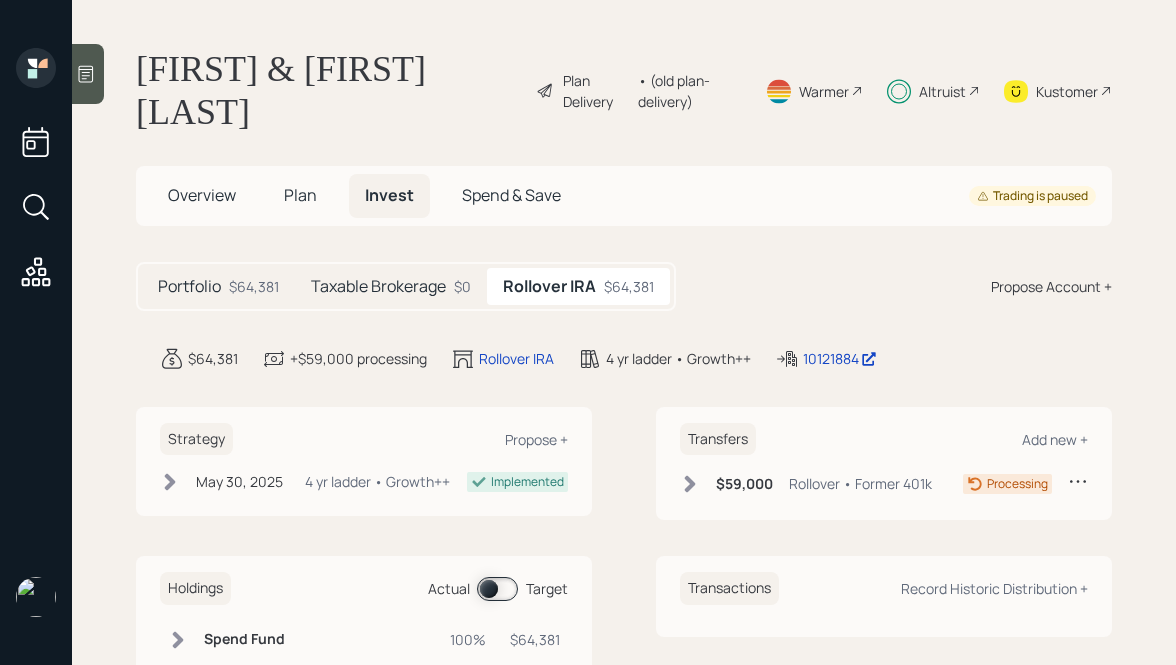 click on "Portfolio" at bounding box center (189, 286) 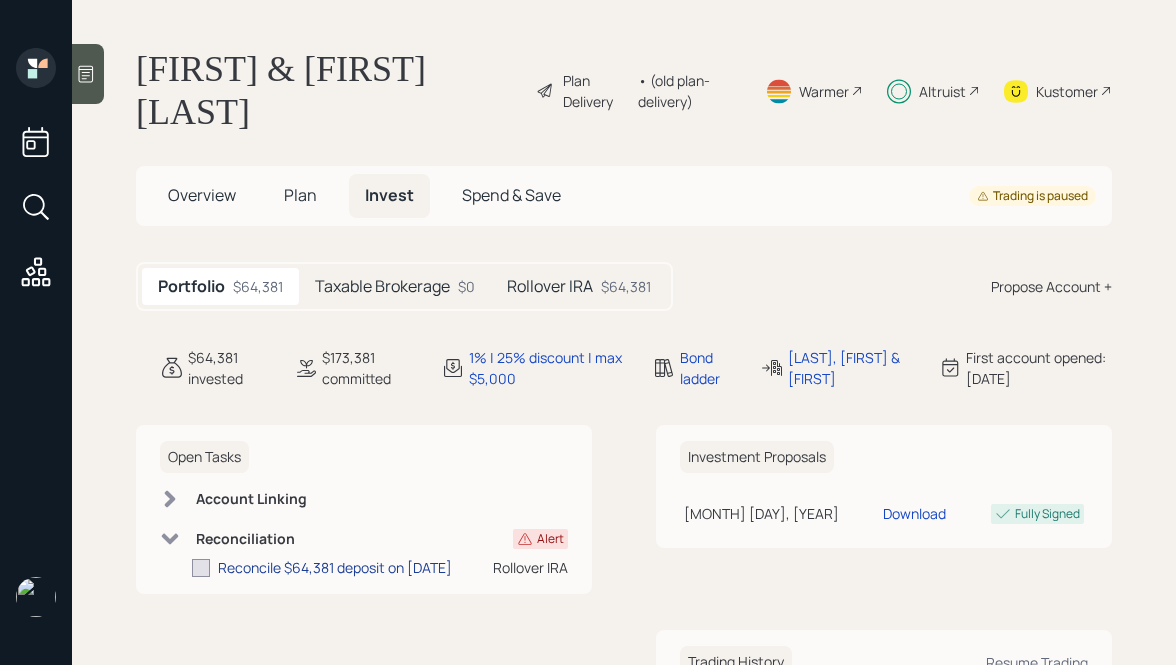 click on "Reconcile $64,381 deposit on [DATE]" at bounding box center [335, 567] 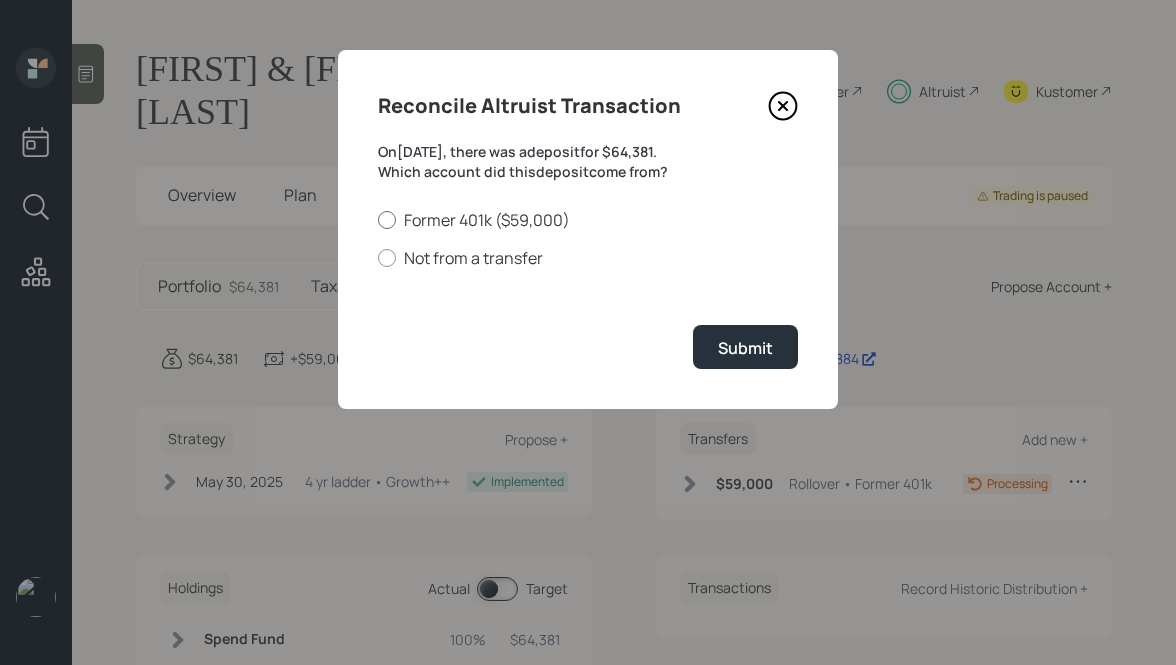 click on "Former 401k ($59,000)" at bounding box center [588, 220] 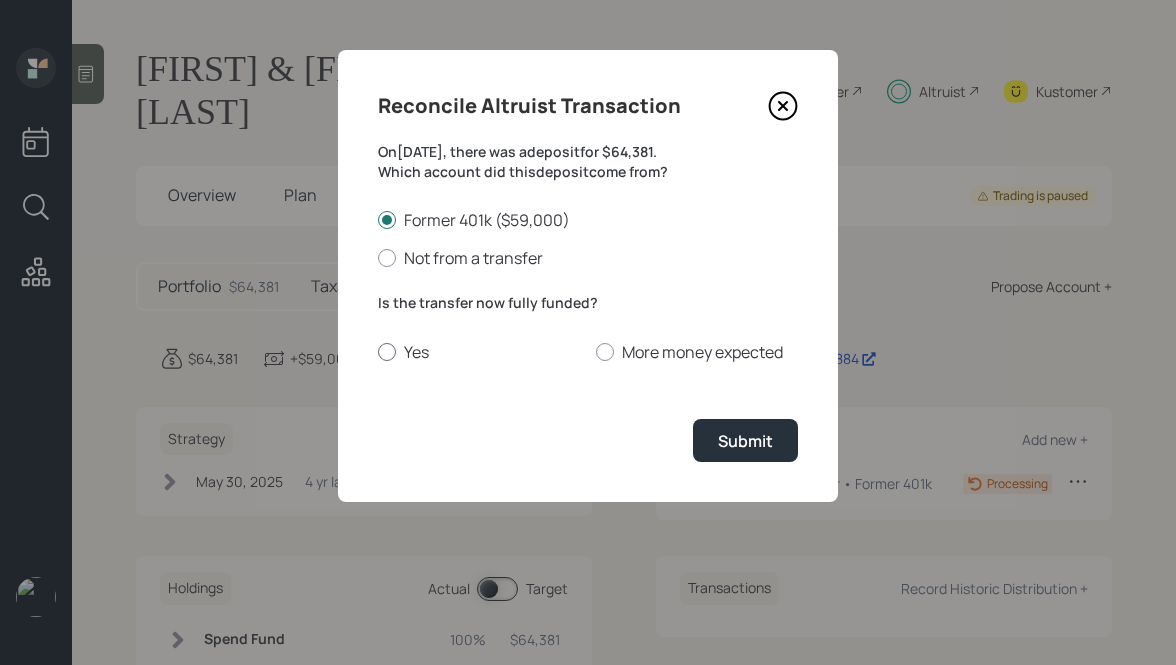 click at bounding box center (387, 352) 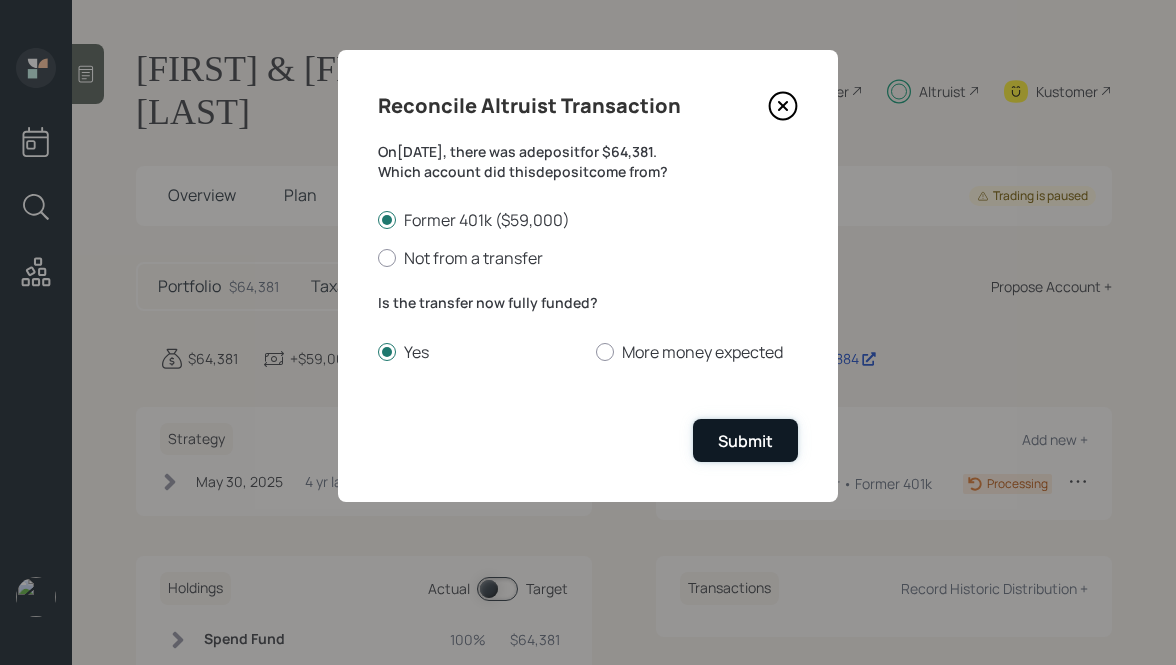 click on "Submit" at bounding box center (745, 440) 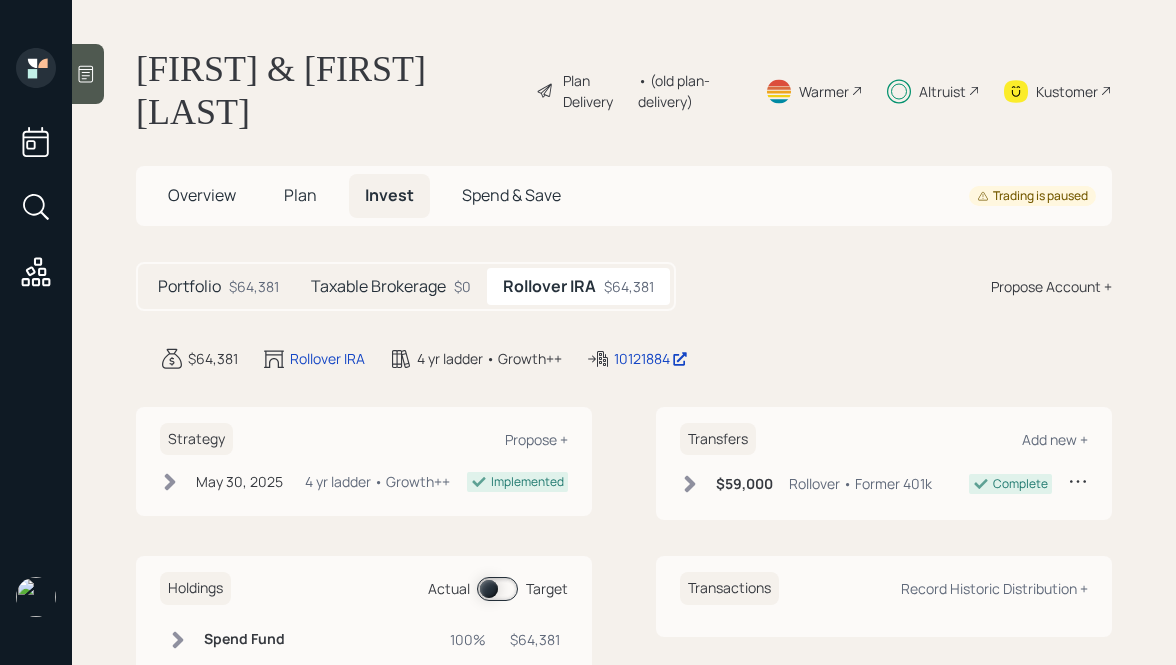 click on "Taxable Brokerage" at bounding box center [189, 286] 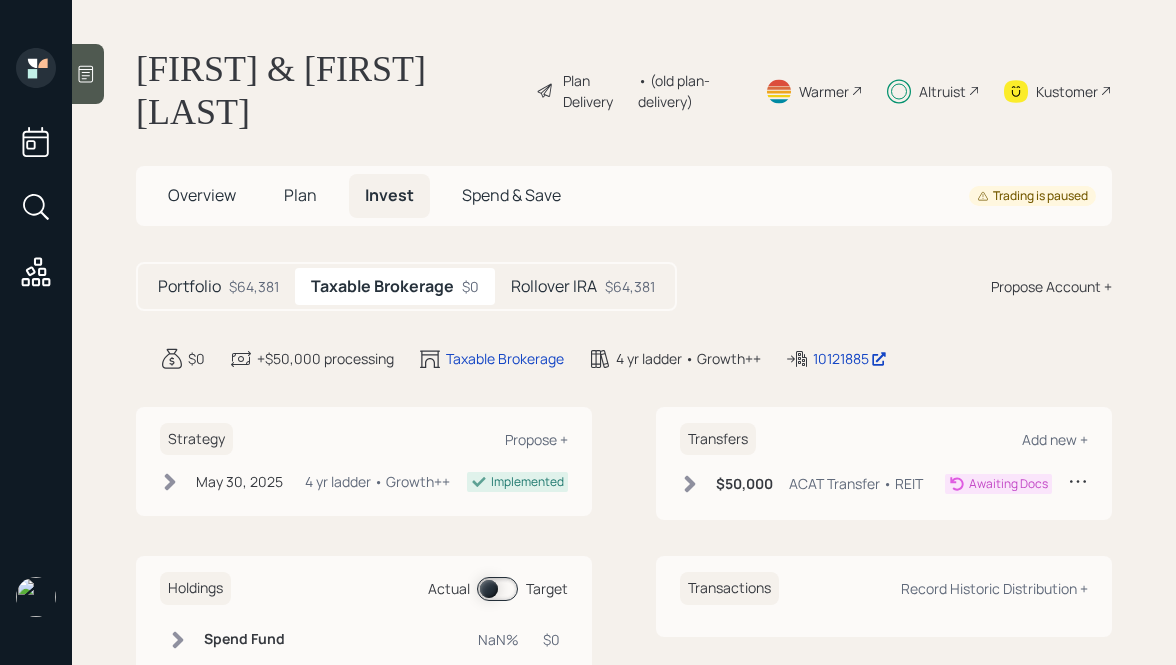 click on "Portfolio" at bounding box center (189, 286) 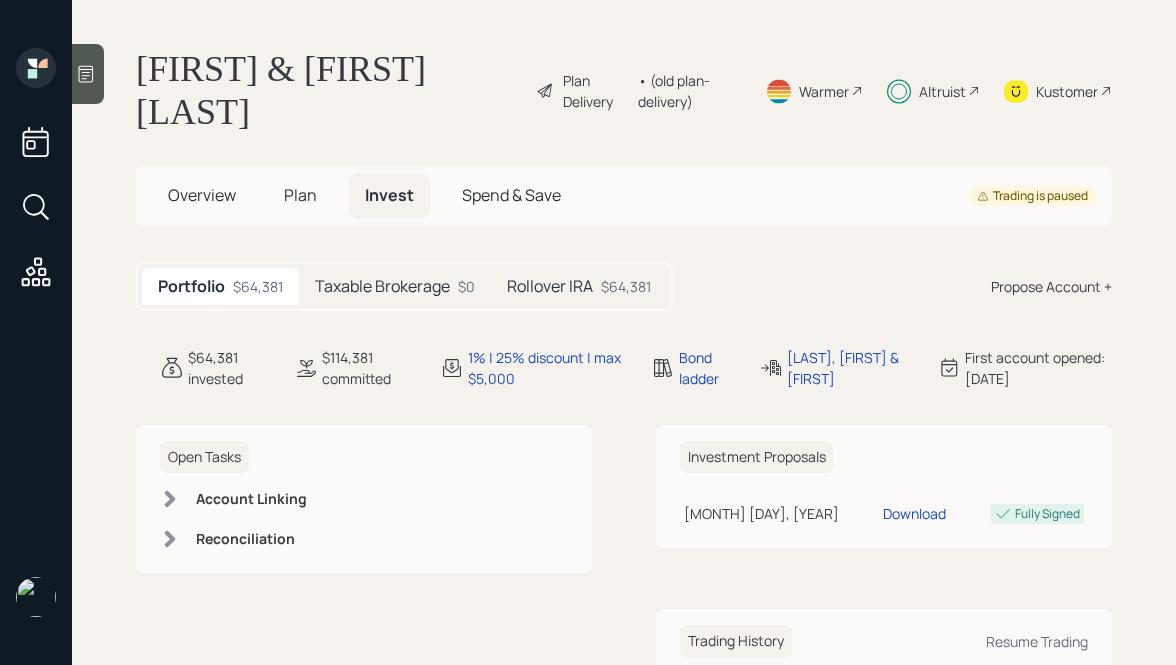 click on "Taxable Brokerage $0" at bounding box center (395, 286) 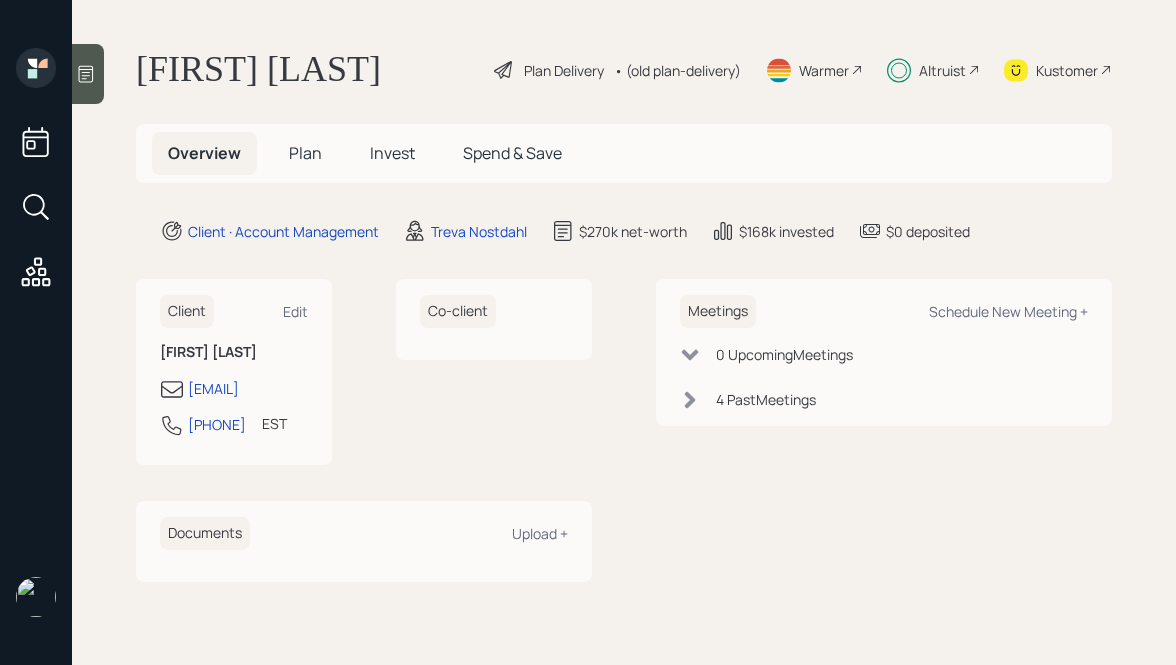 scroll, scrollTop: 0, scrollLeft: 0, axis: both 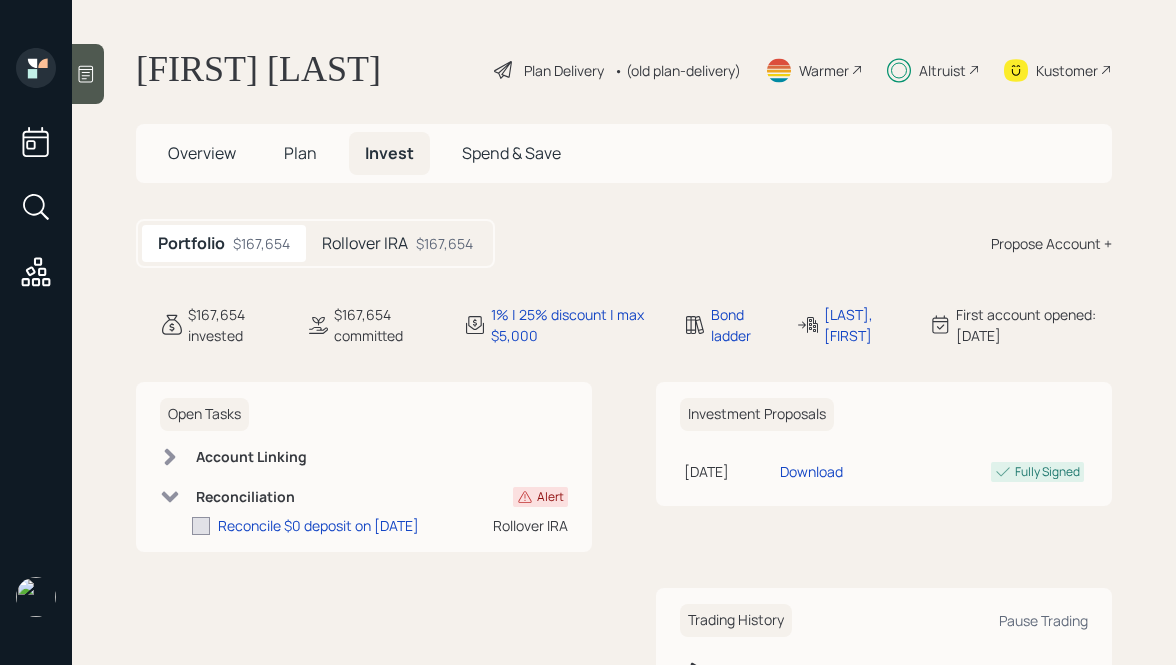 click on "Rollover IRA" at bounding box center [365, 243] 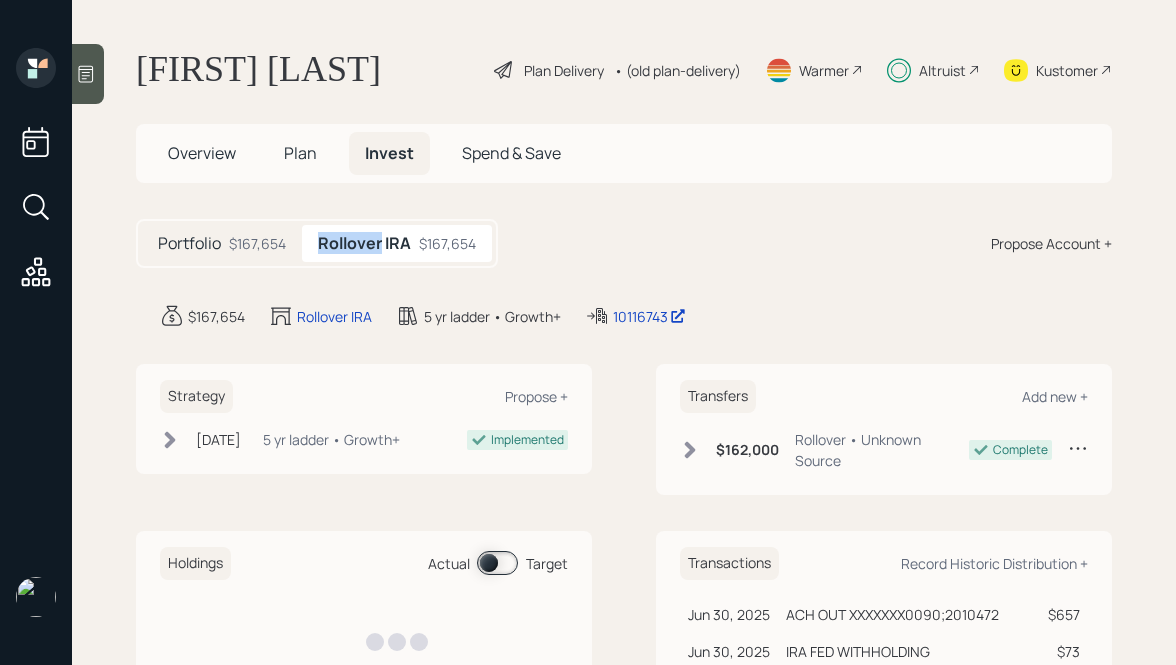 click on "Rollover IRA" at bounding box center (364, 243) 